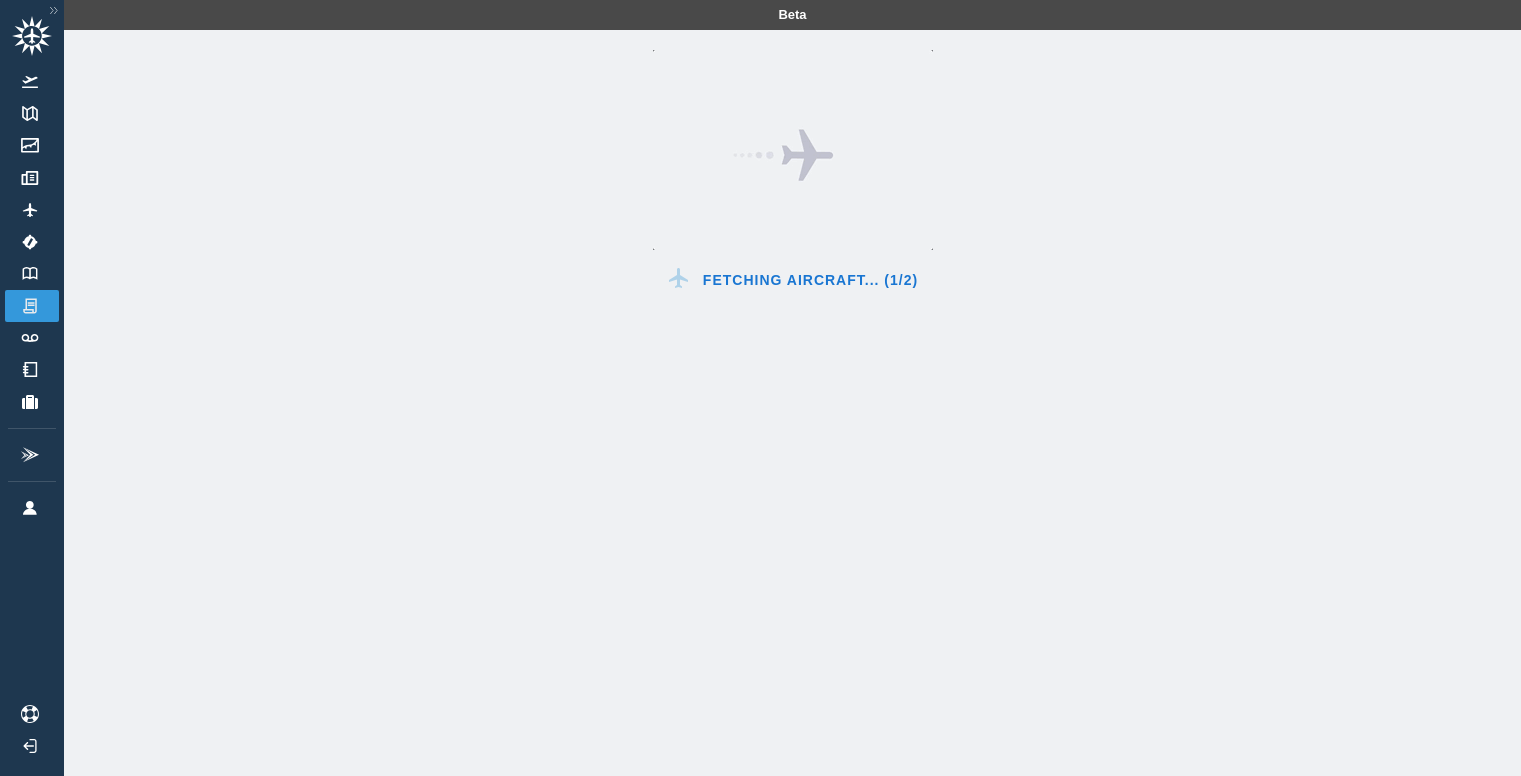 scroll, scrollTop: 0, scrollLeft: 0, axis: both 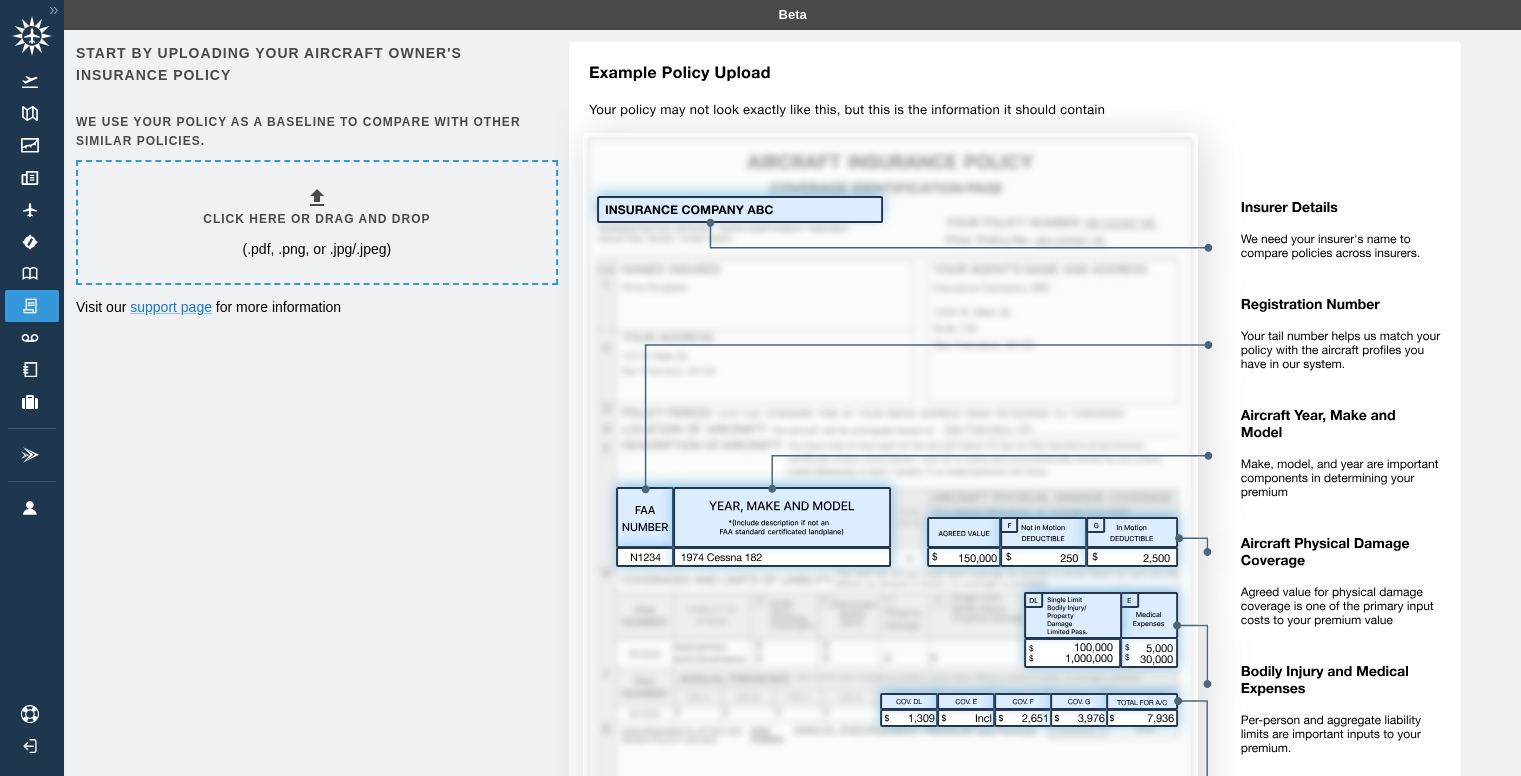 click on "(.pdf, .png, or .jpg/.jpeg)" at bounding box center (316, 249) 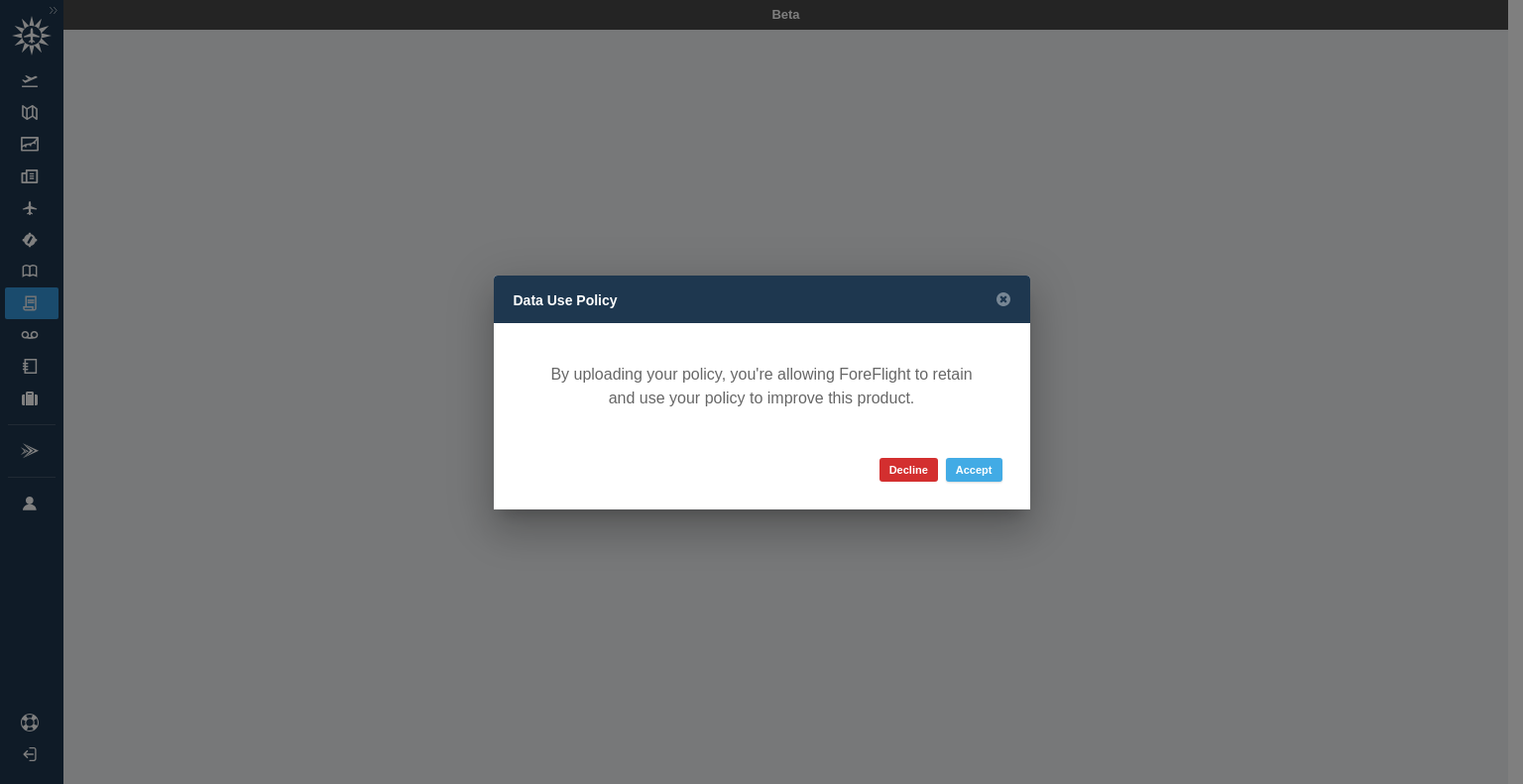 click on "Accept" at bounding box center [974, 470] 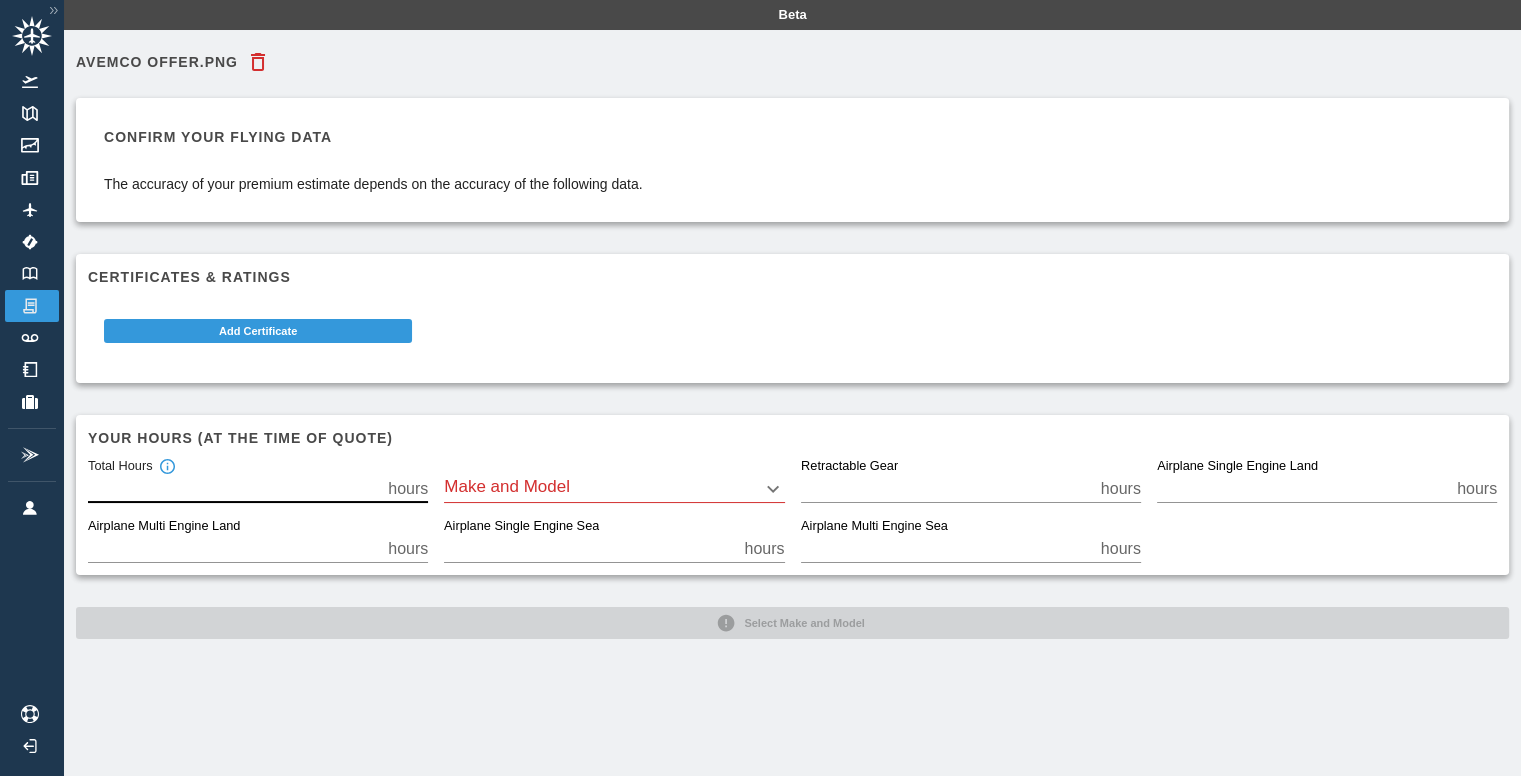 click on "***" at bounding box center (234, 489) 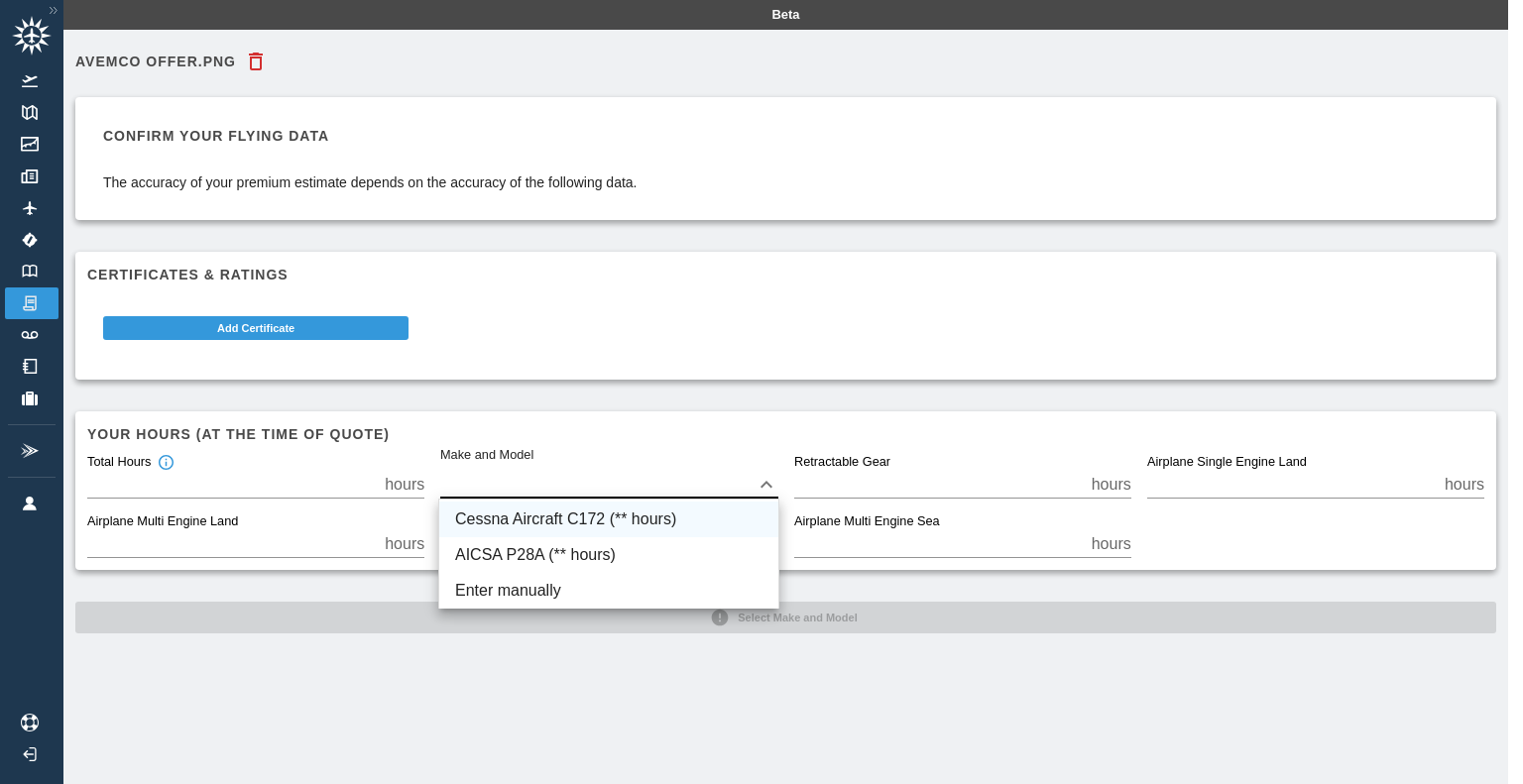 click on "Cessna Aircraft C172 (** hours)" at bounding box center (609, 519) 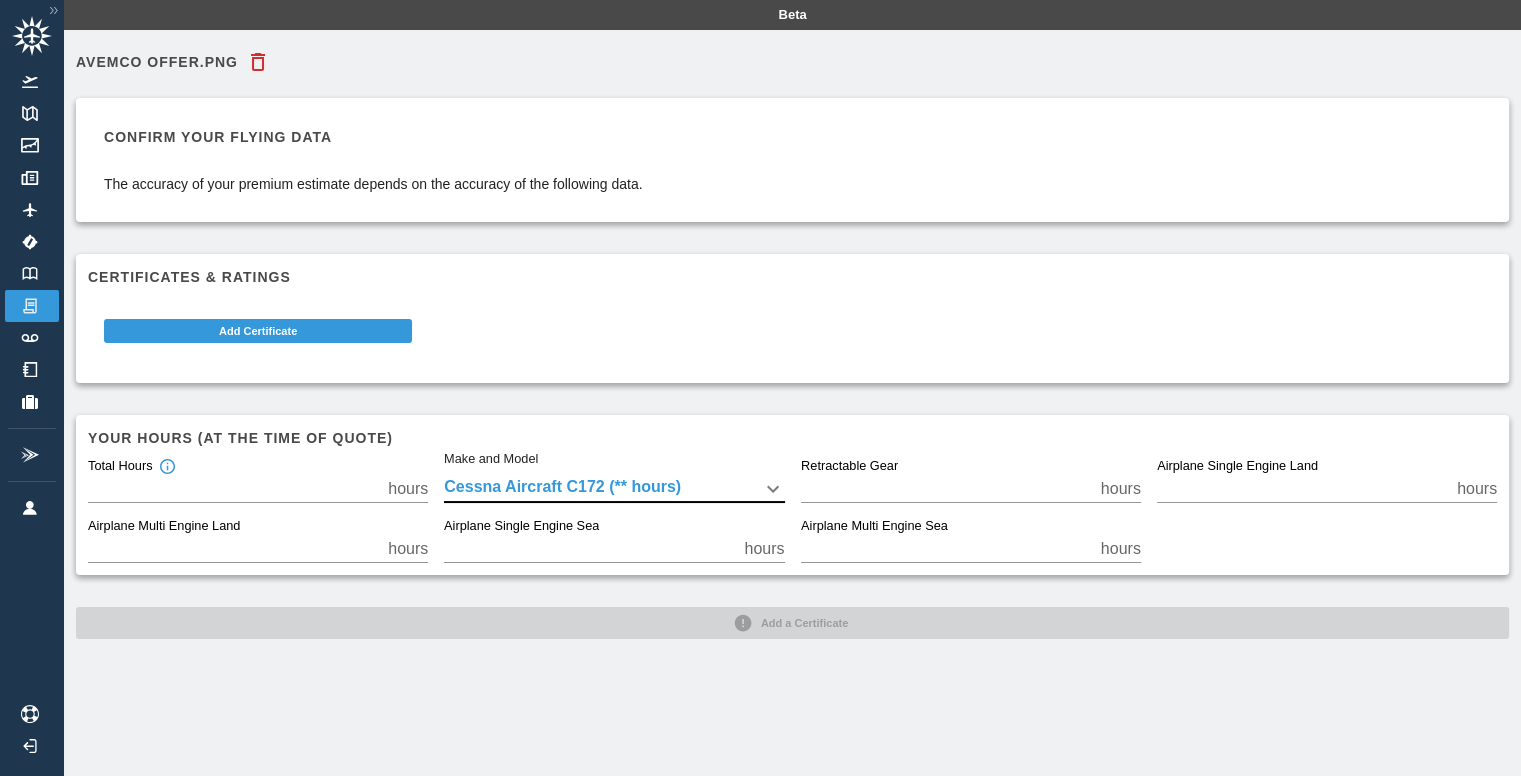click on "*" at bounding box center [590, 549] 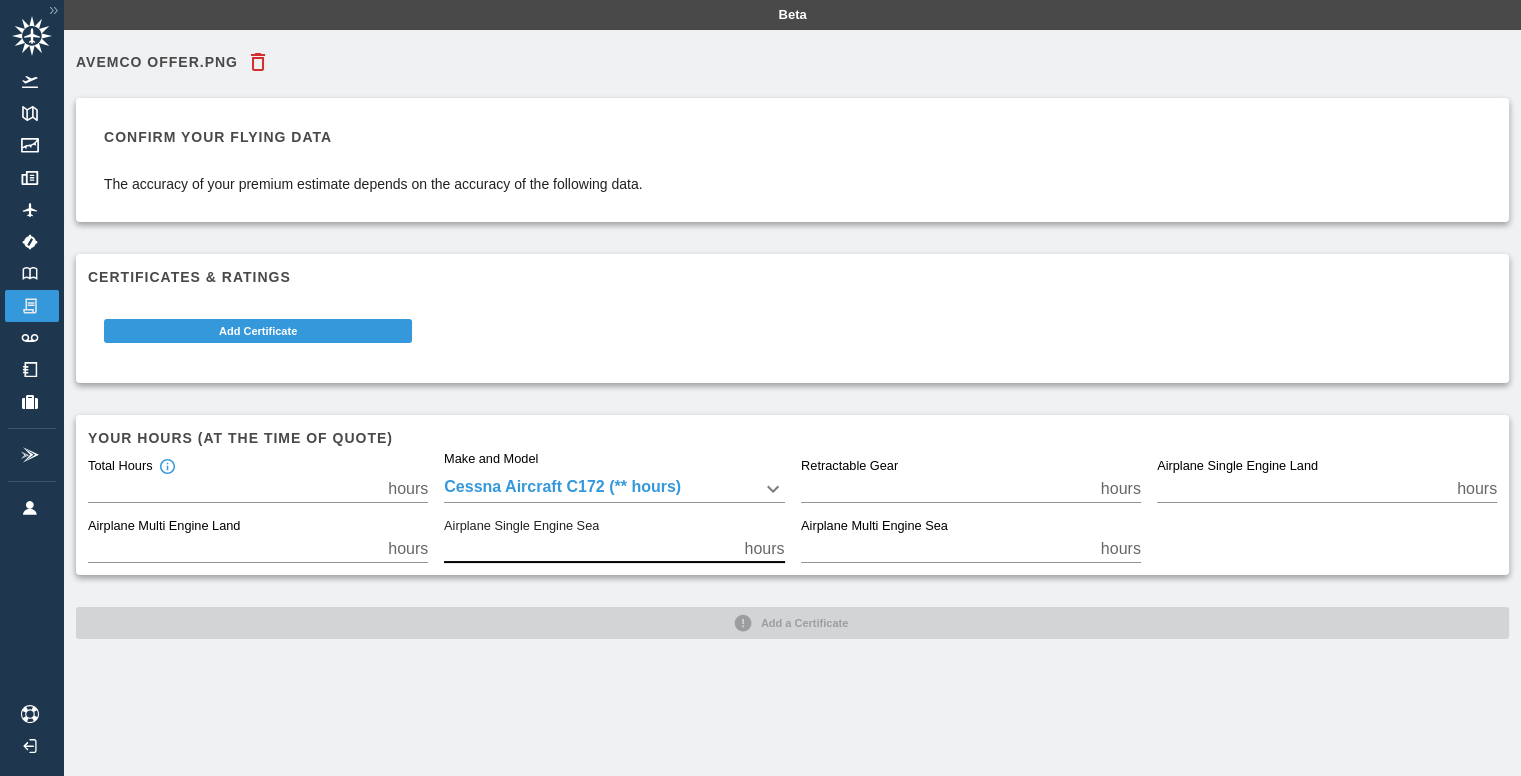 click on "*" at bounding box center (590, 549) 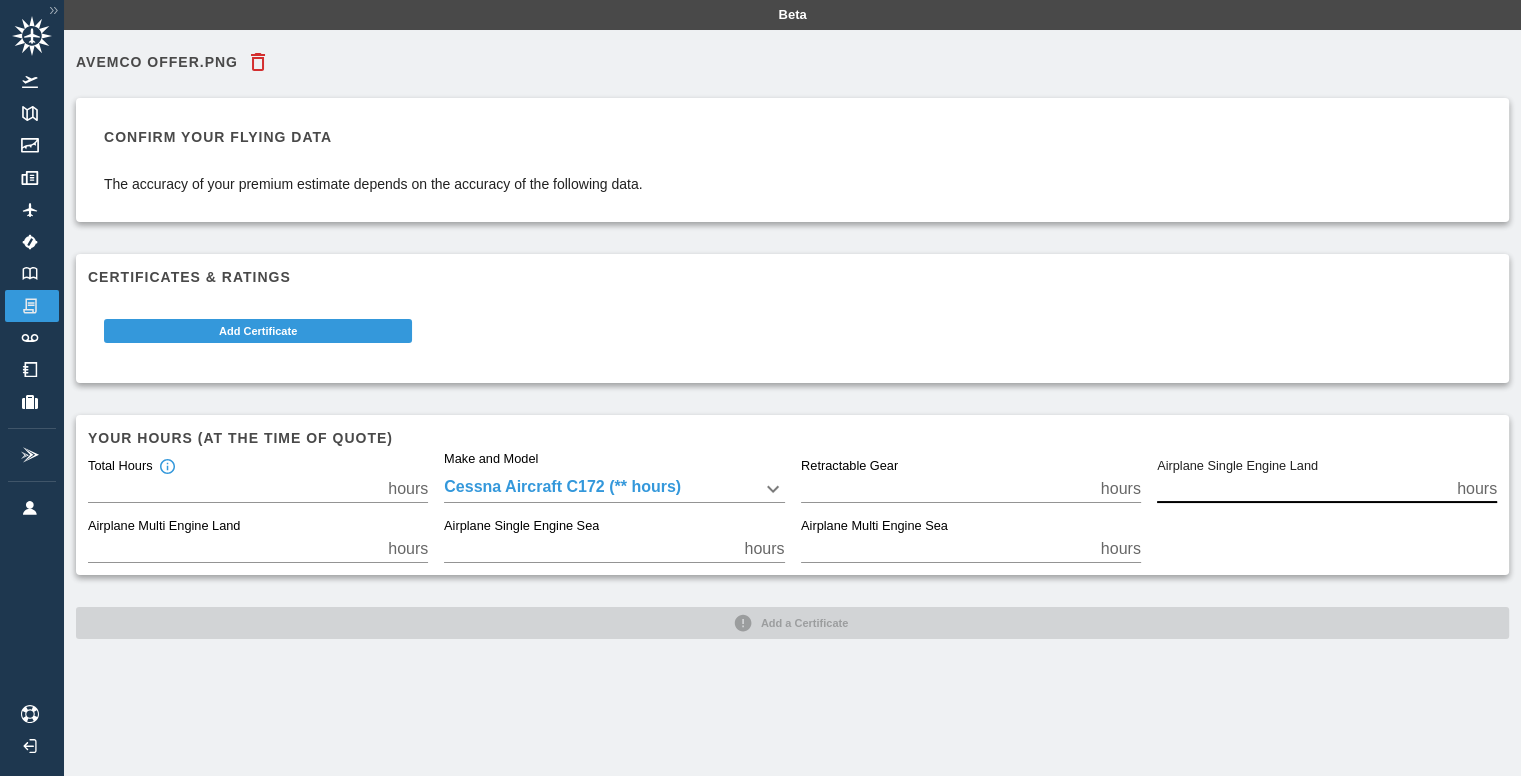 click on "**" at bounding box center (1303, 489) 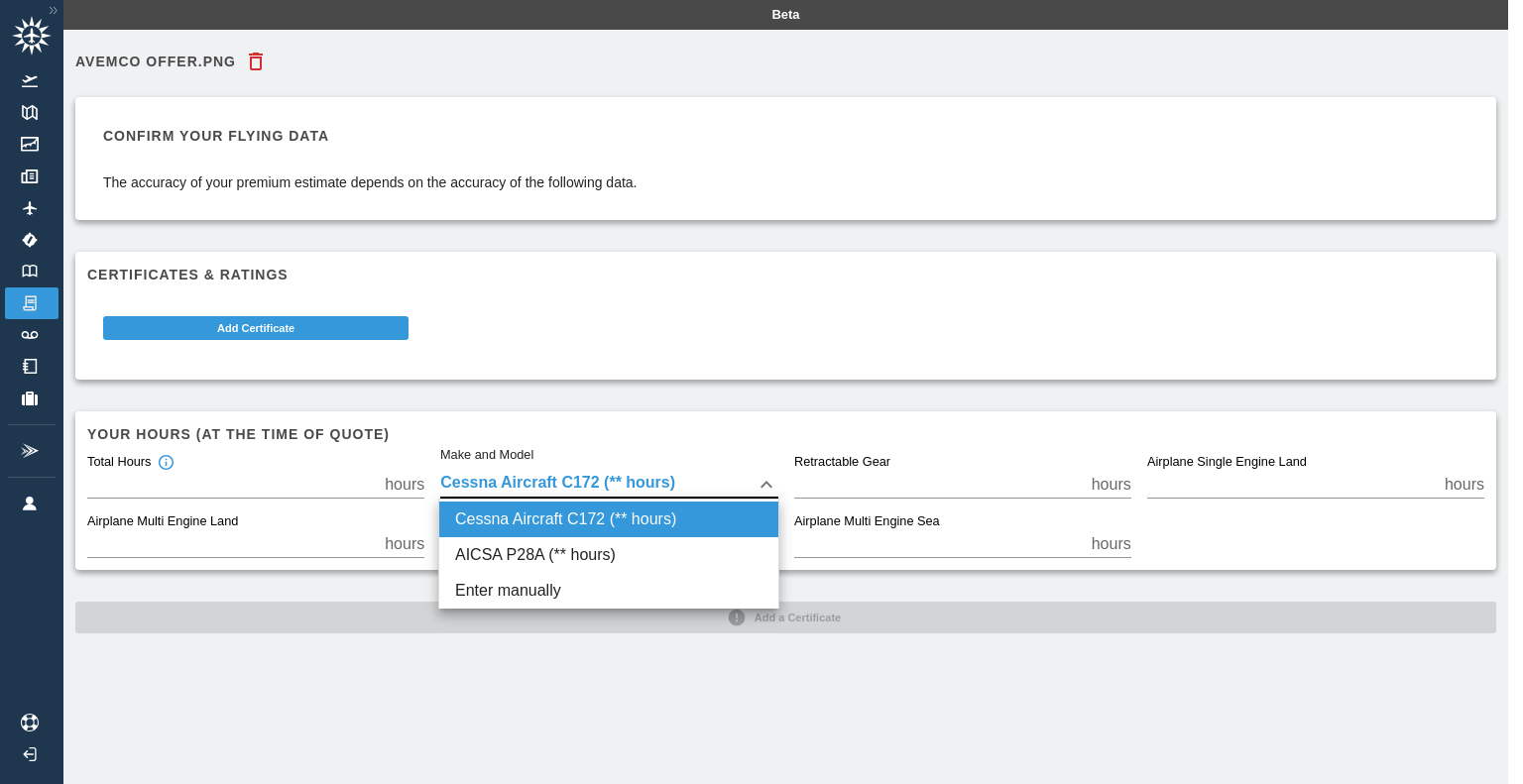 click on "Beta avemco offer.png Confirm your flying data The accuracy of your premium estimate depends on the accuracy of the following data. Certificates & Ratings Add Certificate Your hours (at the time of quote) Total Hours ** hours Make and Model Cessna Aircraft C172 (** hours) **** Retractable Gear * hours Airplane Single Engine Land ** hours Airplane Multi Engine Land * hours Airplane Single Engine Sea ** hours Airplane Multi Engine Sea * hours Add a Certificate
Cessna Aircraft C172 (** hours) AICSA P28A (** hours) Enter manually" at bounding box center (762, 392) 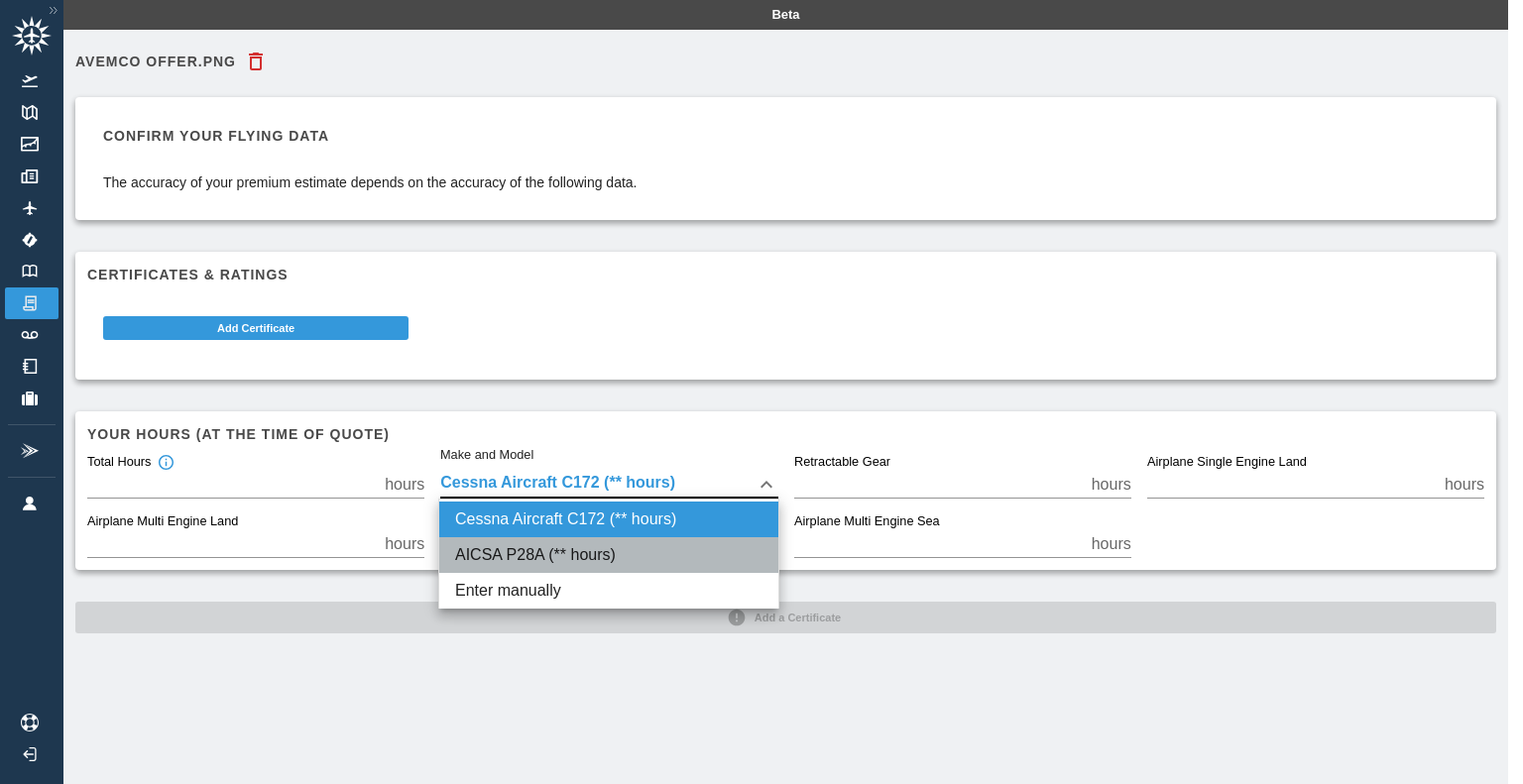 click on "AICSA P28A (** hours)" at bounding box center (609, 555) 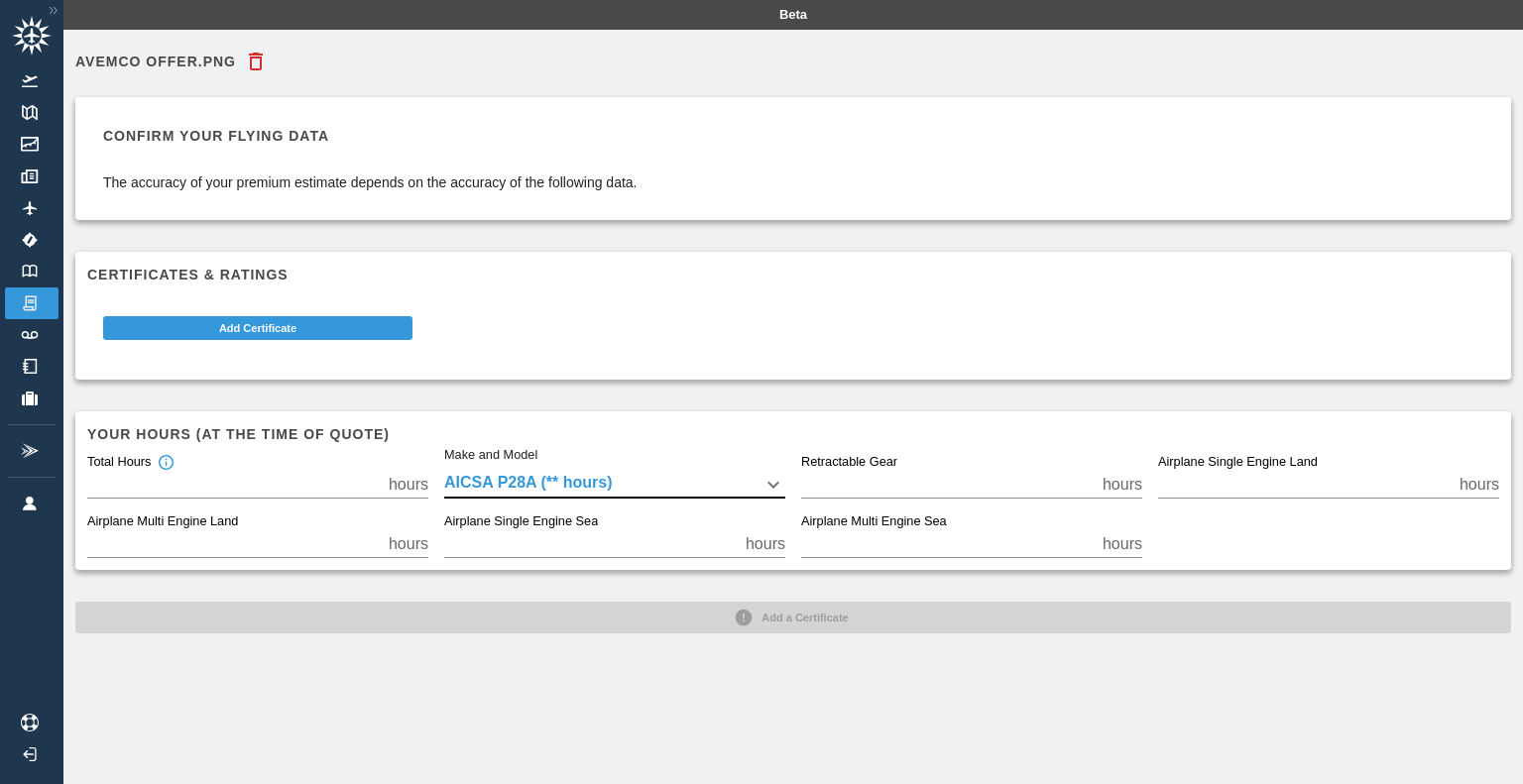 click on "Beta avemco offer.png Confirm your flying data The accuracy of your premium estimate depends on the accuracy of the following data. Certificates & Ratings Add Certificate Your hours (at the time of quote) Total Hours ** hours Make and Model AICSA P28A (** hours) **** Retractable Gear * hours Airplane Single Engine Land ** hours Airplane Multi Engine Land * hours Airplane Single Engine Sea ** hours Airplane Multi Engine Sea * hours Add a Certificate" at bounding box center (762, 392) 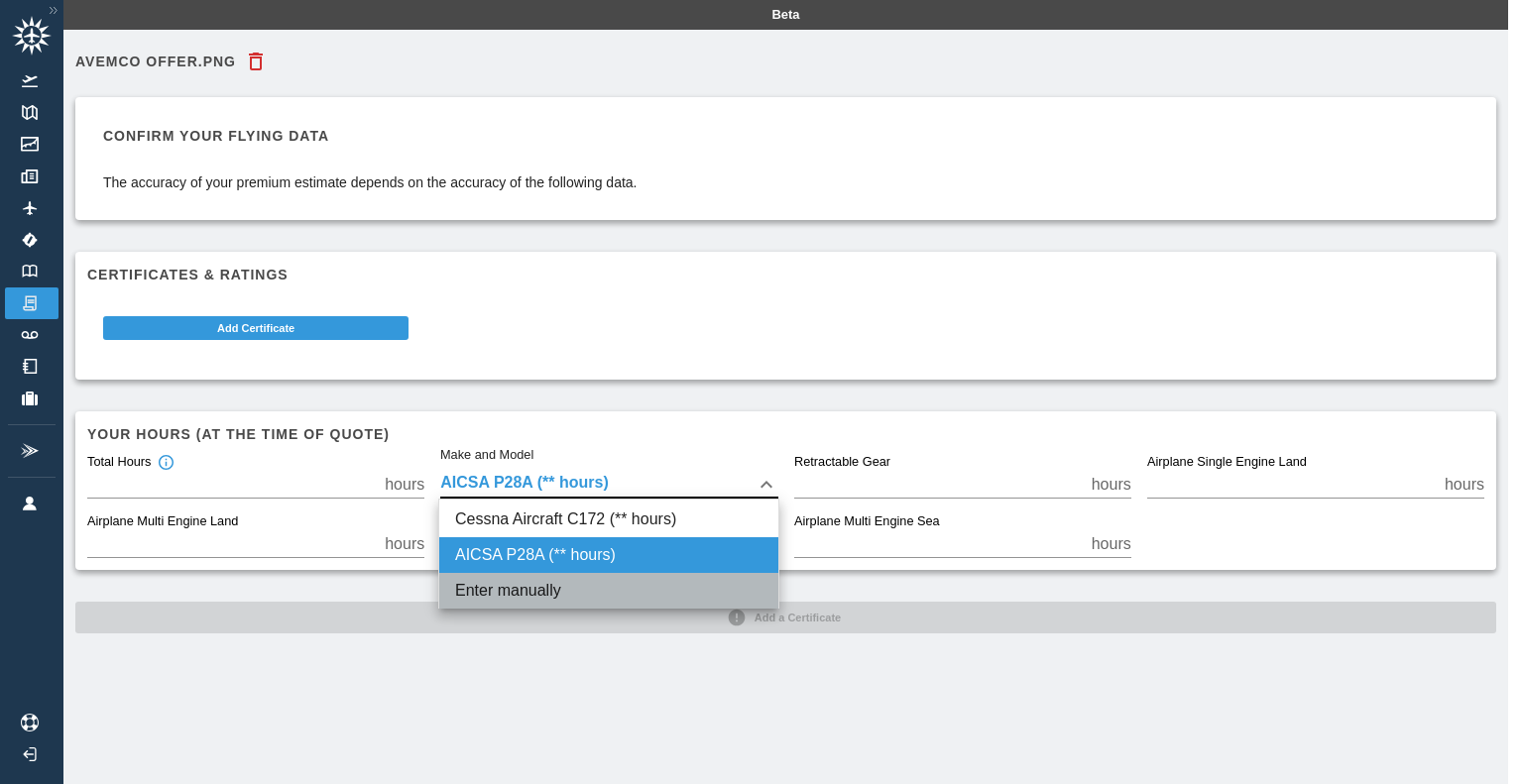 click on "Enter manually" at bounding box center (609, 591) 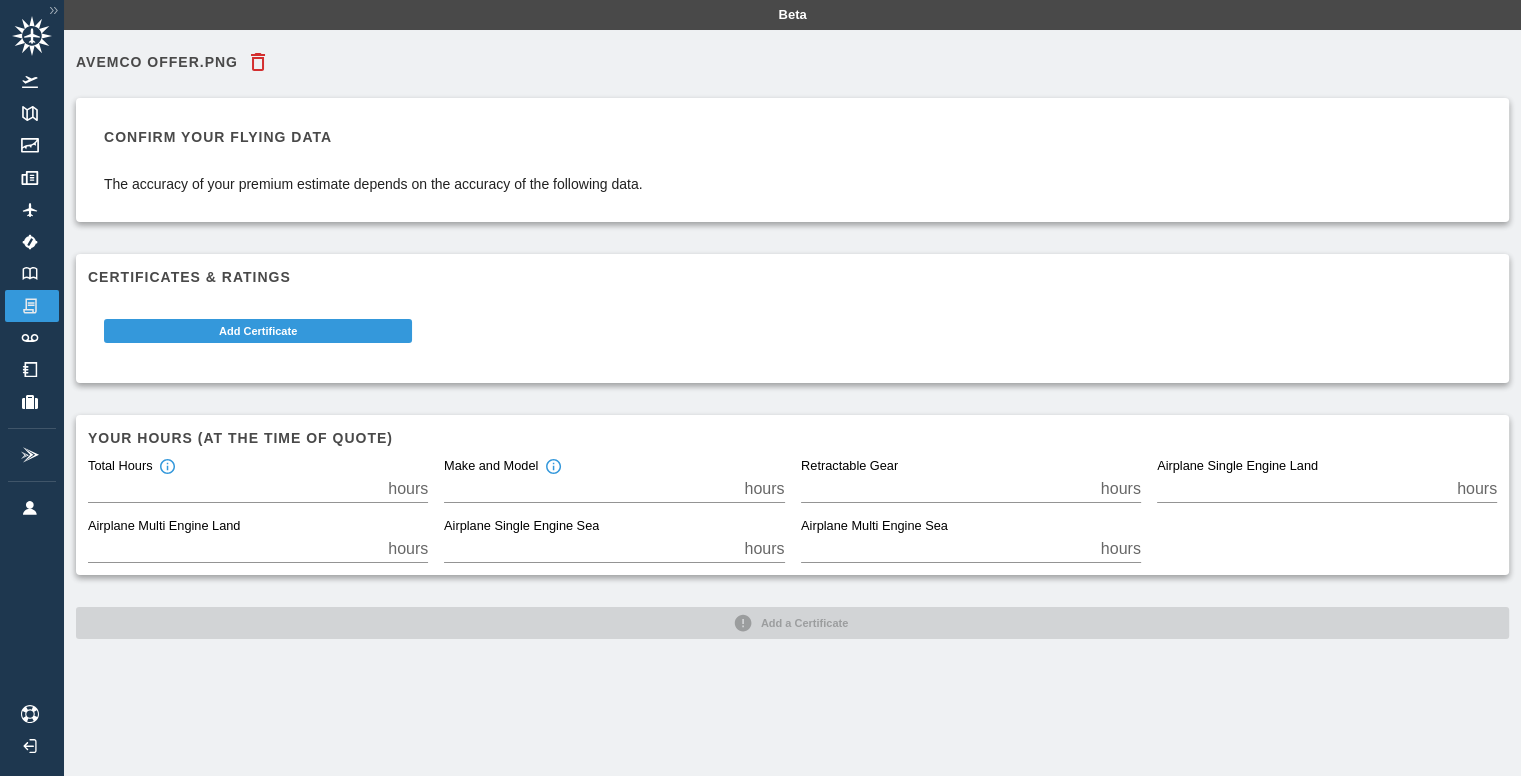 click on "hours" at bounding box center [764, 549] 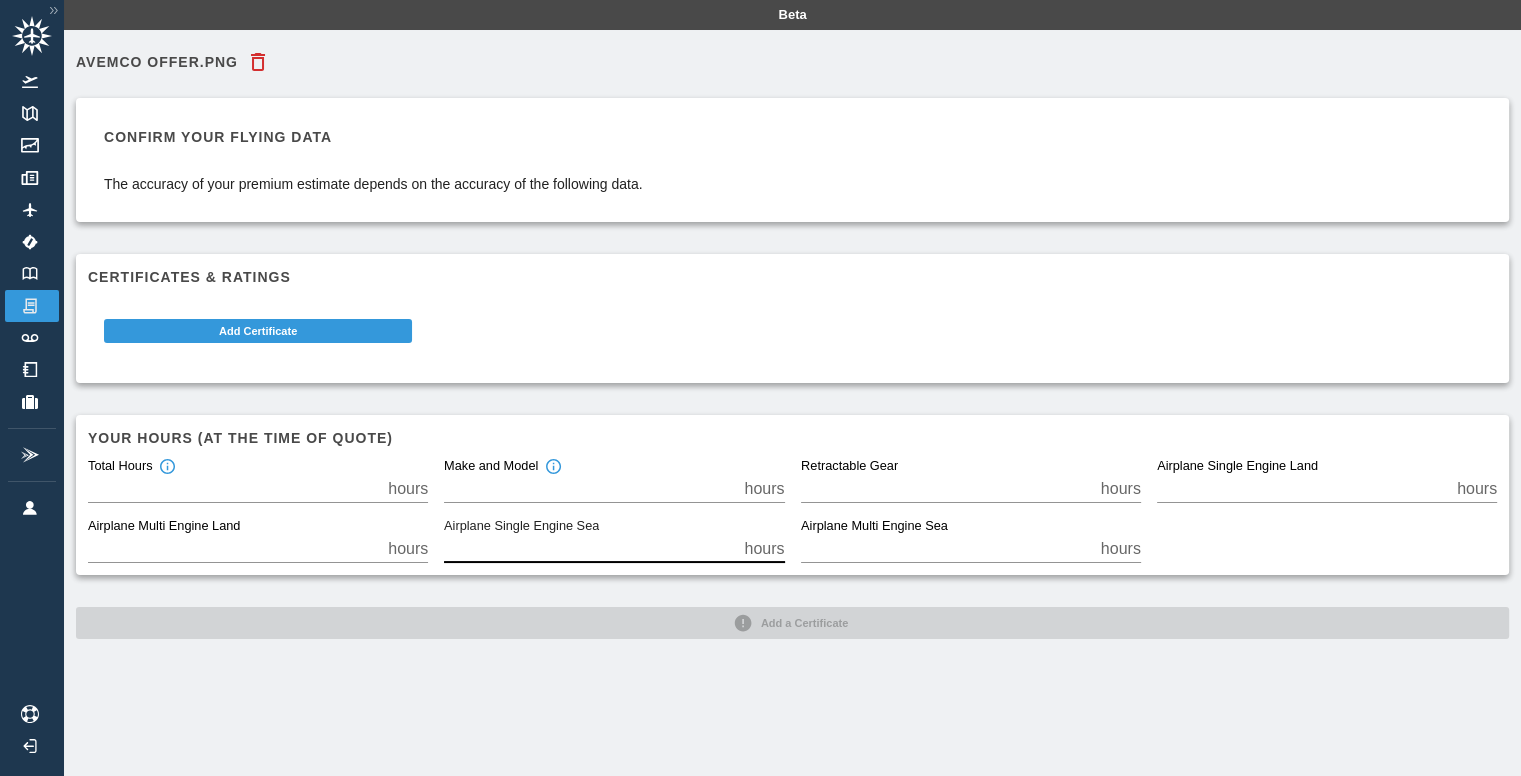 type on "*" 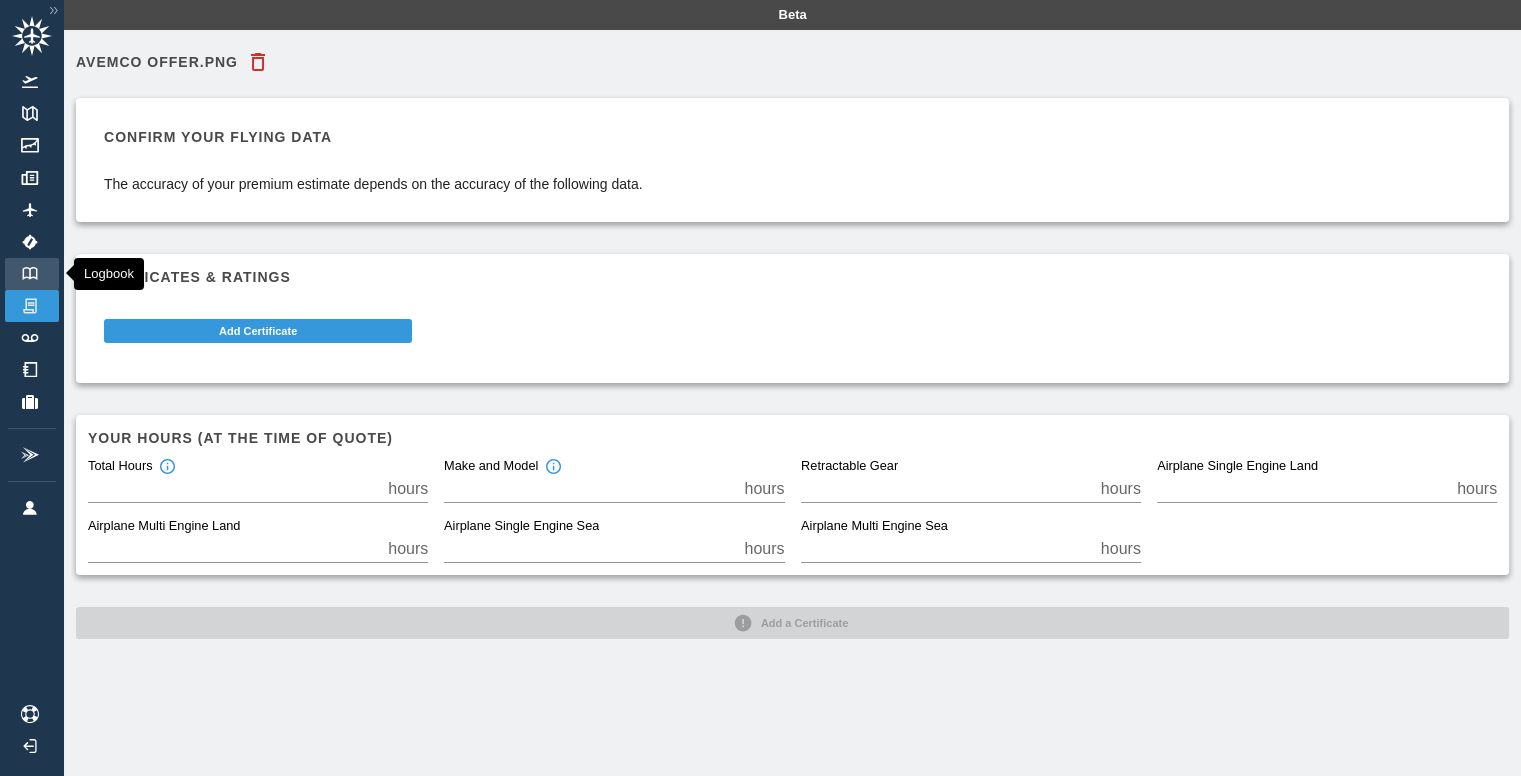 click on "Logbook" at bounding box center (32, 274) 